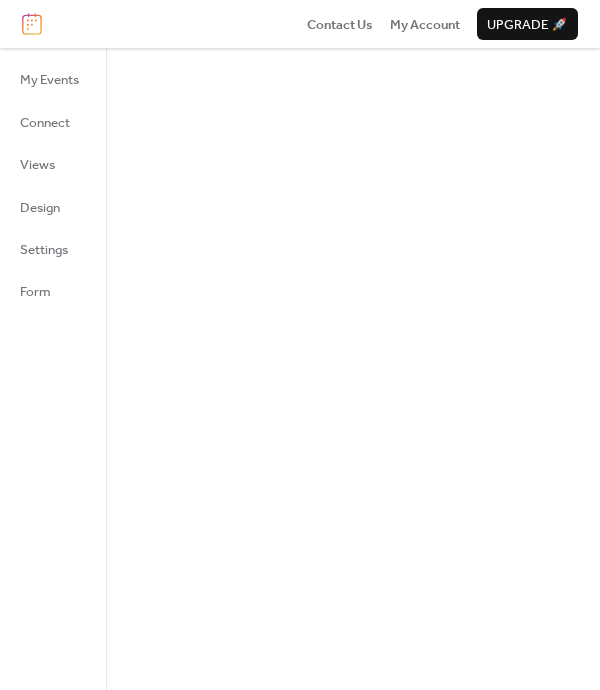 scroll, scrollTop: 0, scrollLeft: 0, axis: both 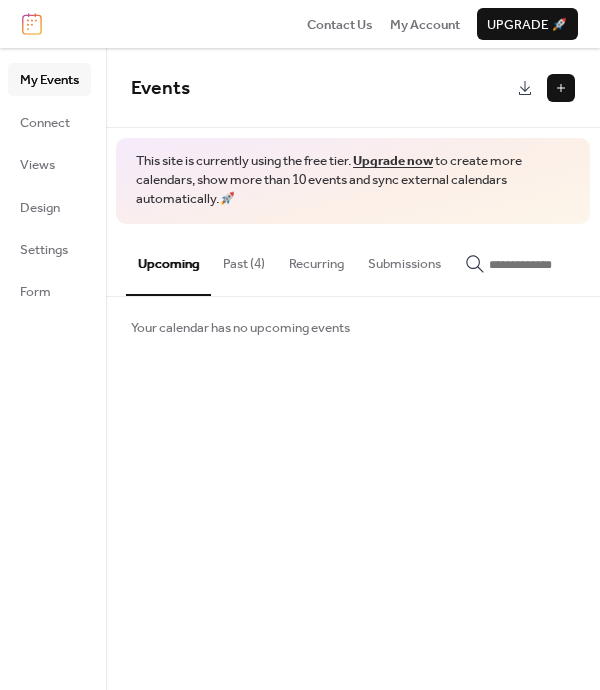 click on "Past  (4)" at bounding box center [244, 259] 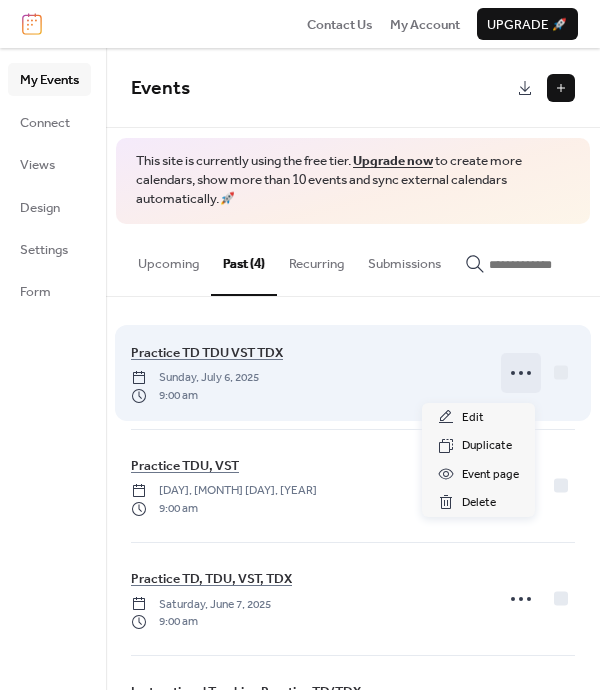 click 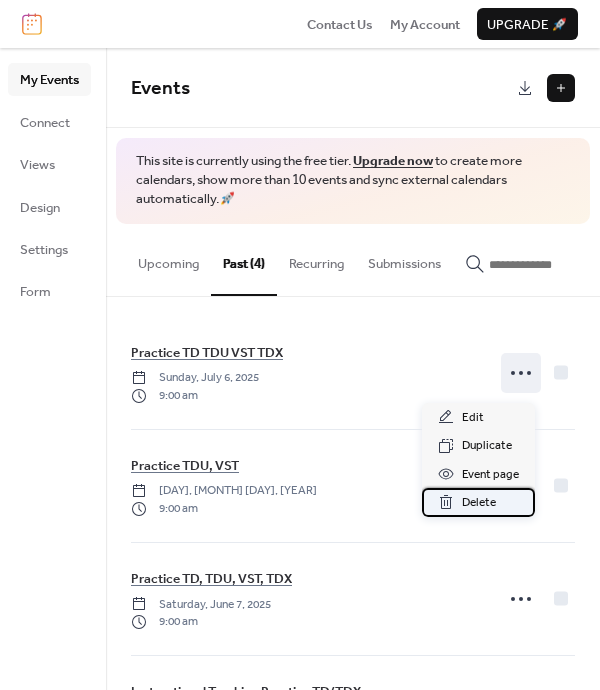 click on "Delete" at bounding box center (479, 503) 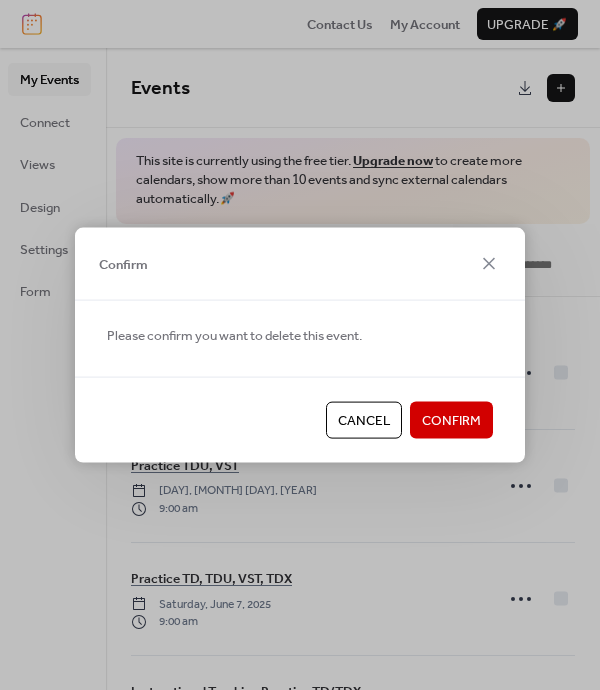 click on "Confirm" at bounding box center (451, 421) 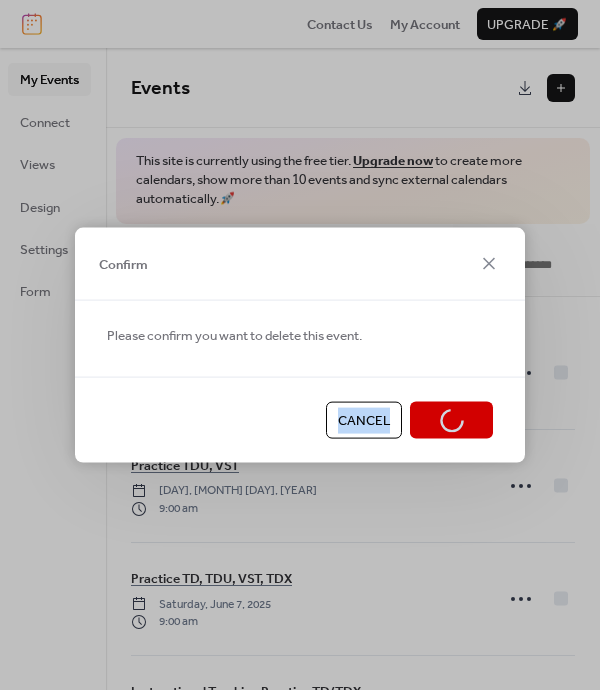 click on "Cancel Confirm" at bounding box center [300, 419] 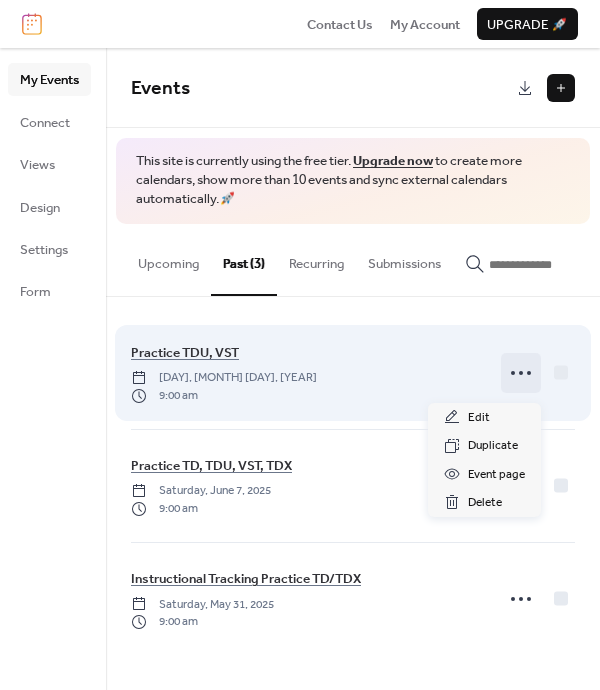 click 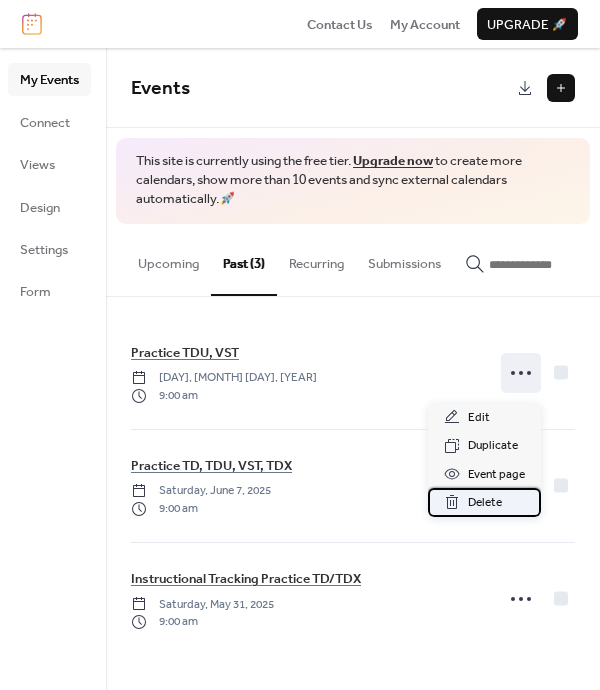 click on "Delete" at bounding box center (485, 503) 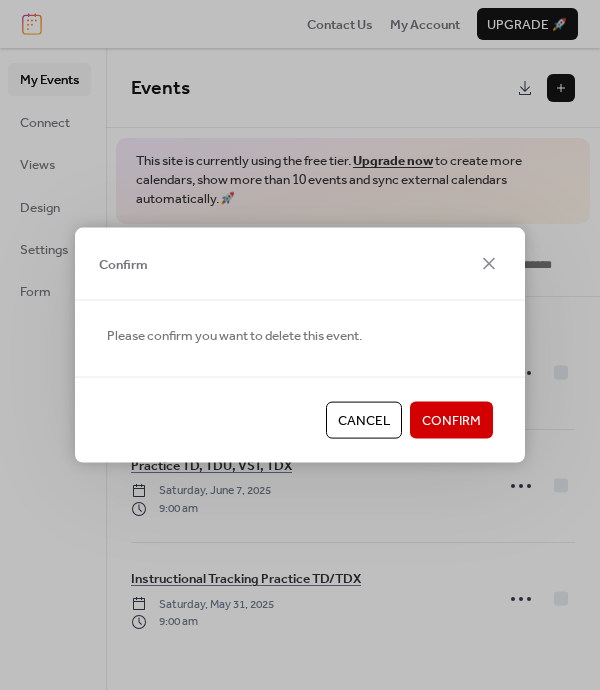 click on "Confirm" at bounding box center (451, 421) 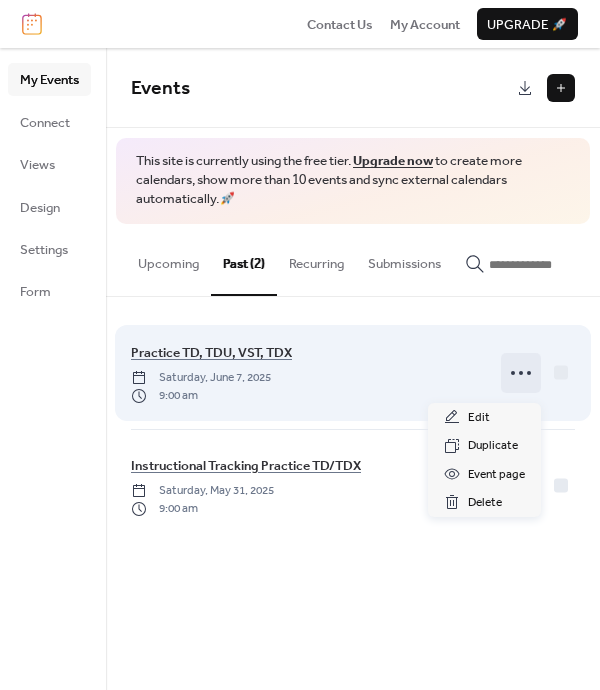 click 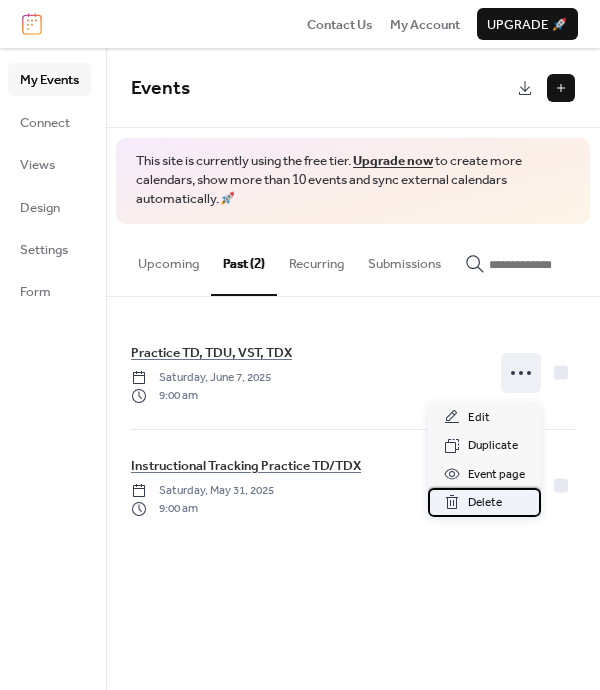click on "Delete" at bounding box center (485, 503) 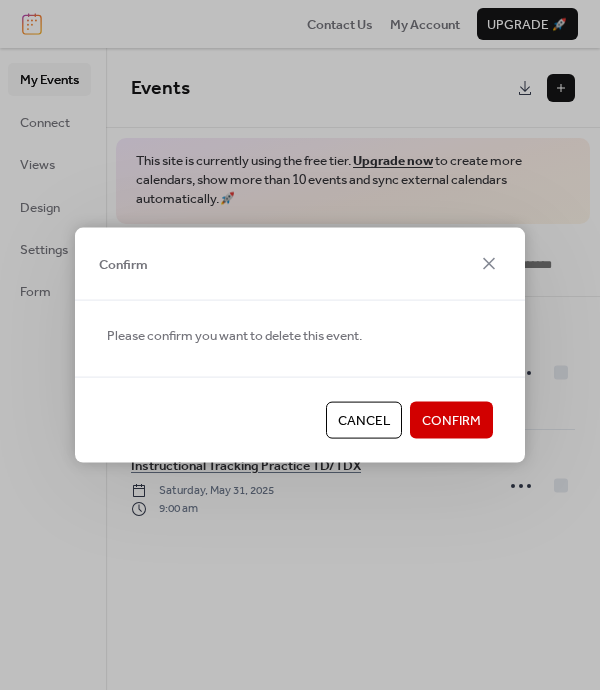 click on "Confirm" at bounding box center [451, 421] 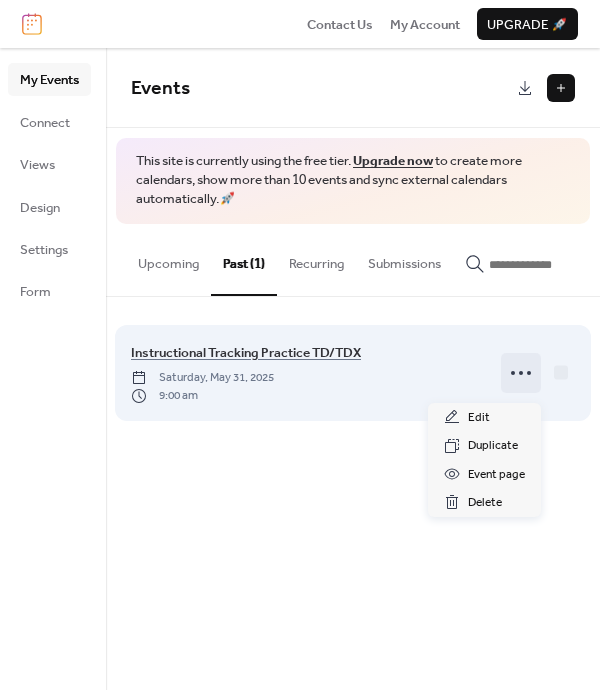 click 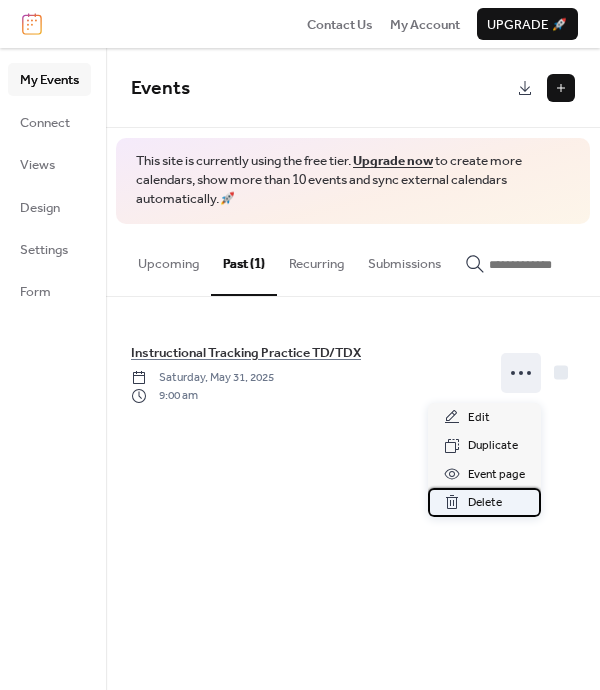 click on "Delete" at bounding box center (485, 503) 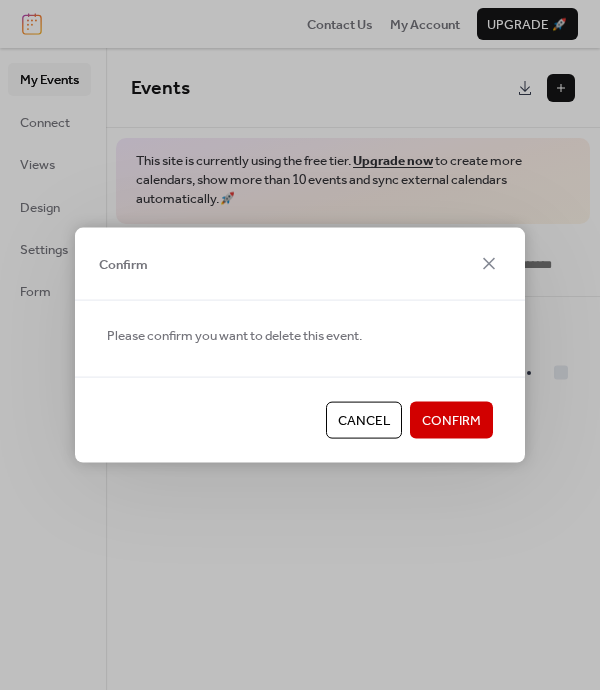 click on "Confirm" at bounding box center (451, 420) 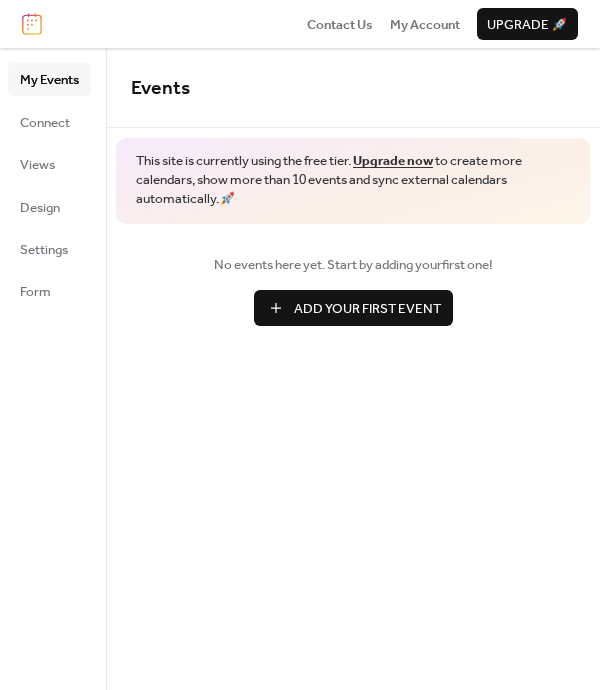 click on "Add Your First Event" at bounding box center [367, 309] 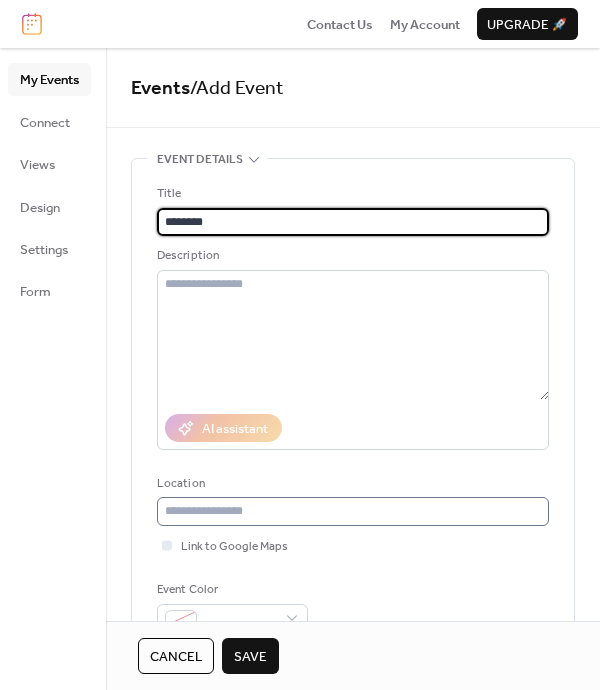 type on "********" 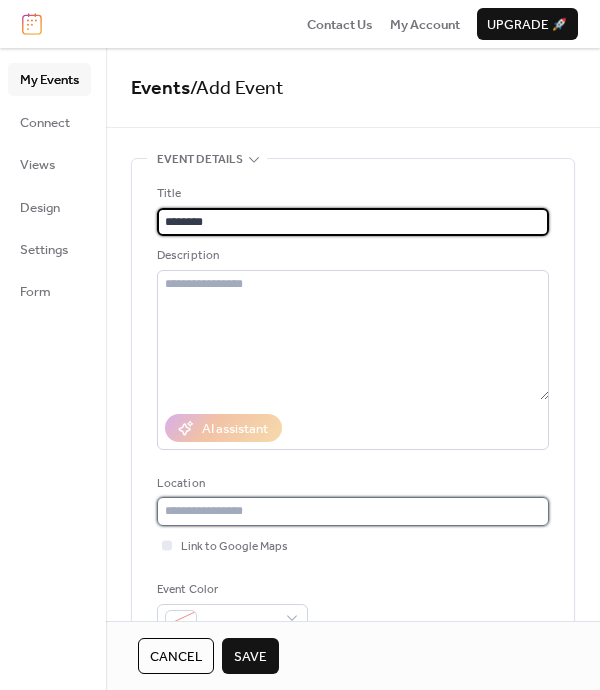 click at bounding box center (353, 511) 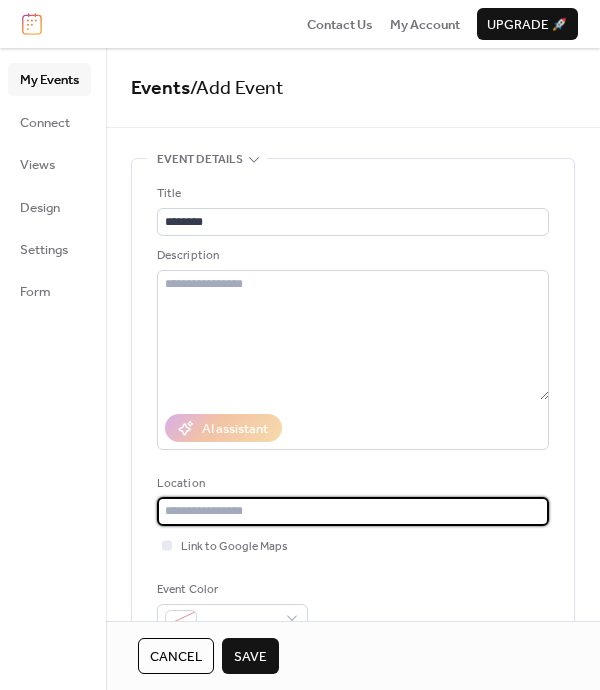 type on "*" 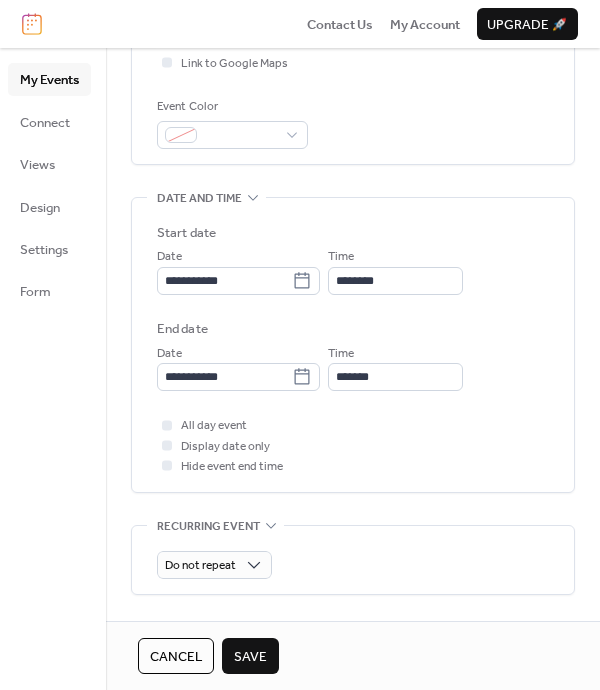 scroll, scrollTop: 485, scrollLeft: 0, axis: vertical 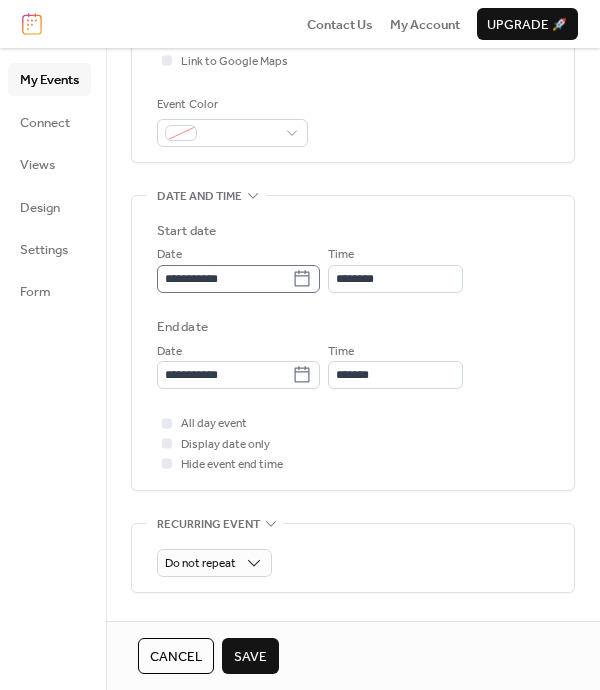 type on "**********" 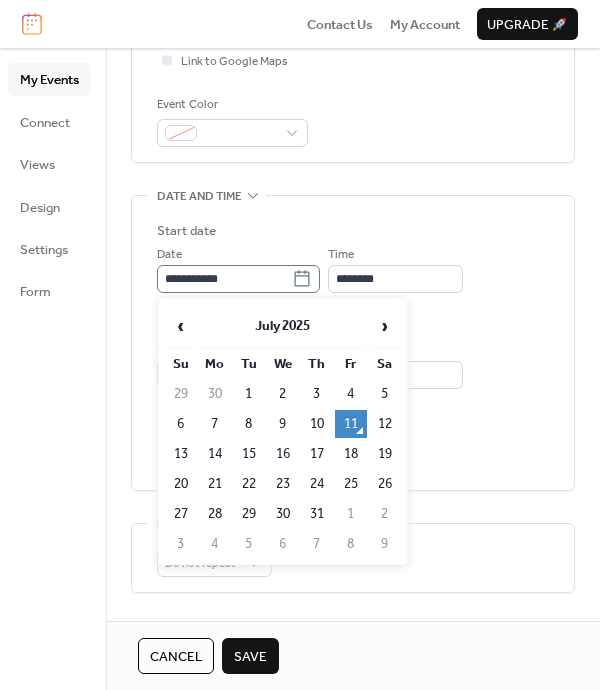 click 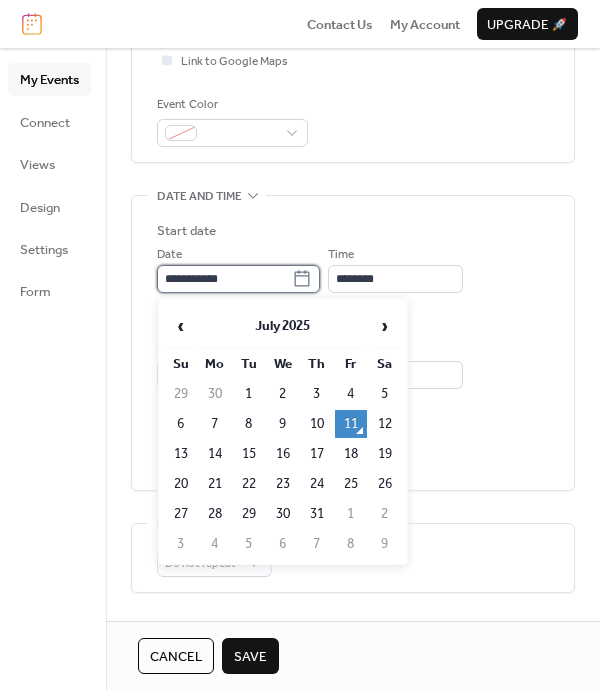 click on "**********" at bounding box center [224, 279] 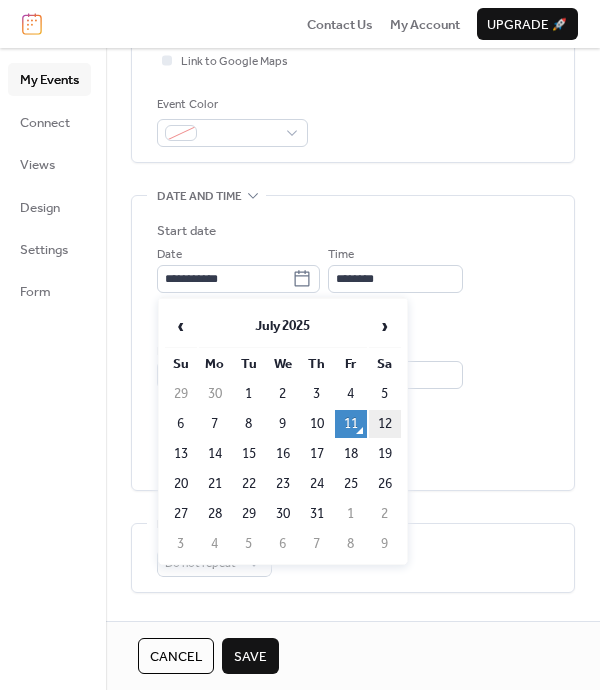 click on "12" at bounding box center (385, 424) 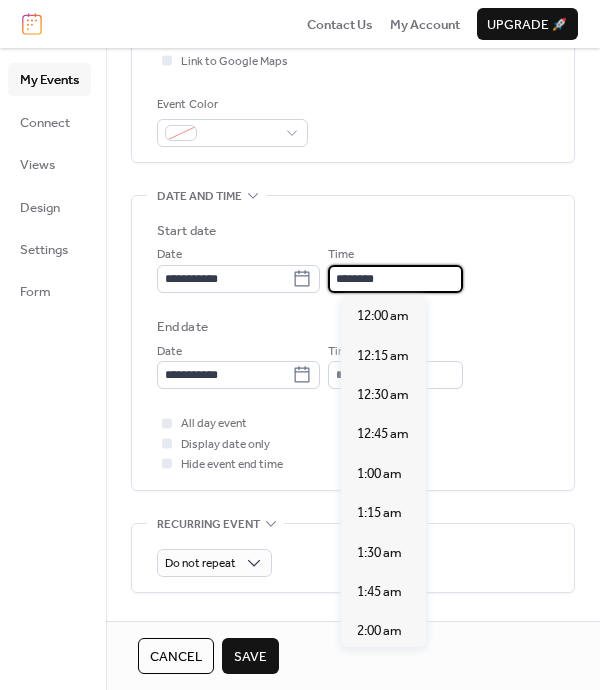 click on "********" at bounding box center [395, 279] 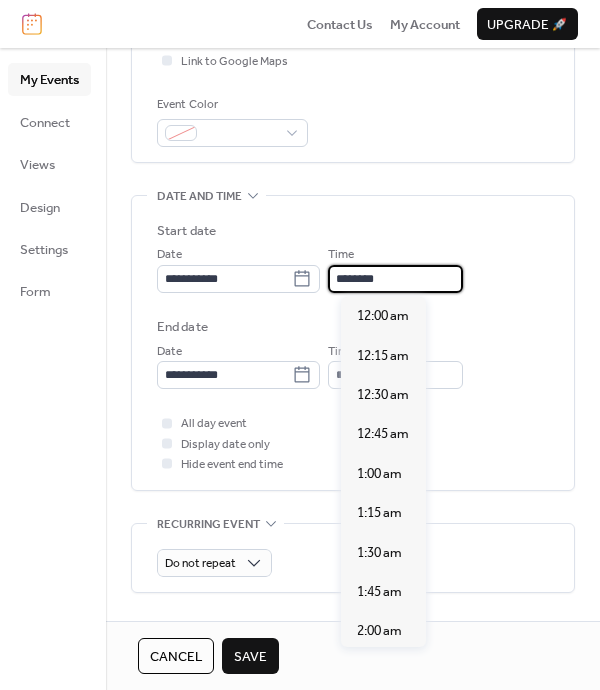 scroll, scrollTop: 1915, scrollLeft: 0, axis: vertical 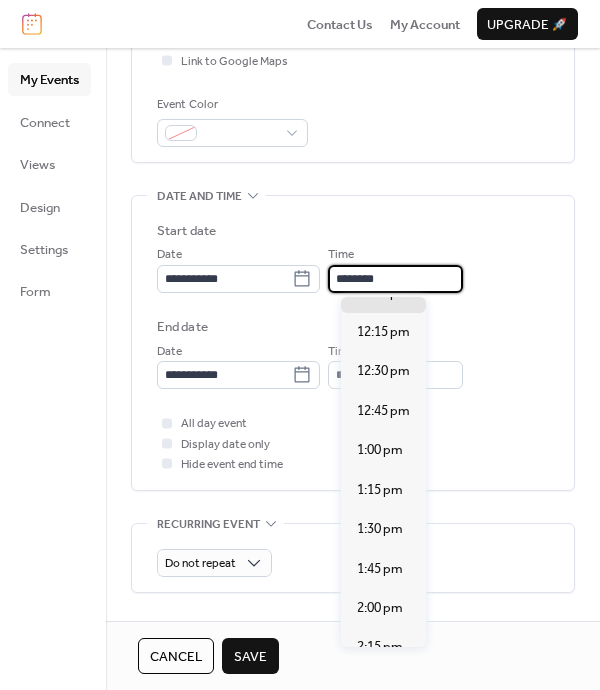 drag, startPoint x: 401, startPoint y: 277, endPoint x: 298, endPoint y: 255, distance: 105.32331 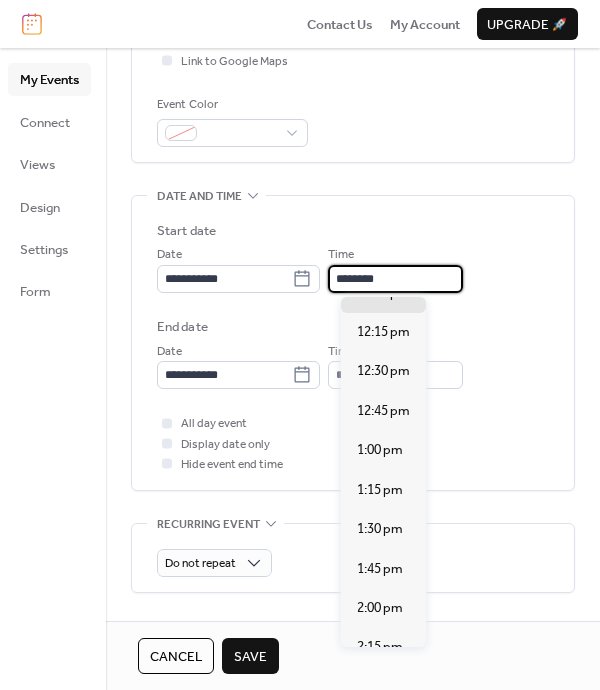 click on "**********" at bounding box center [353, 268] 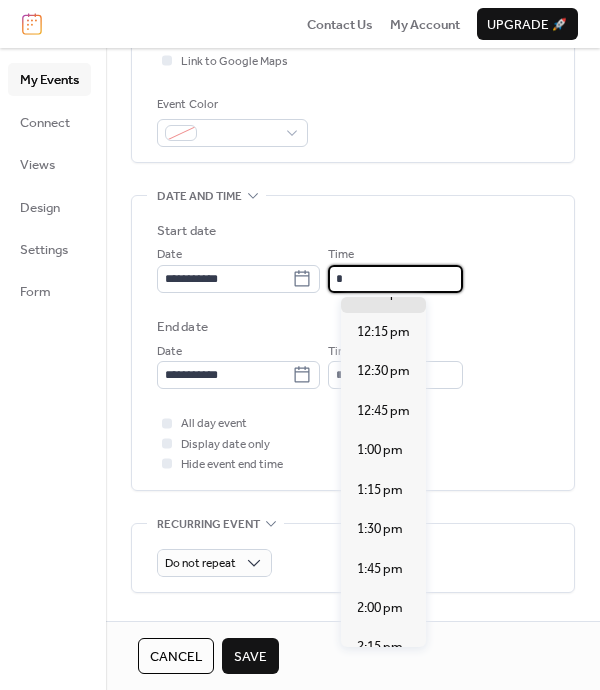 scroll, scrollTop: 1436, scrollLeft: 0, axis: vertical 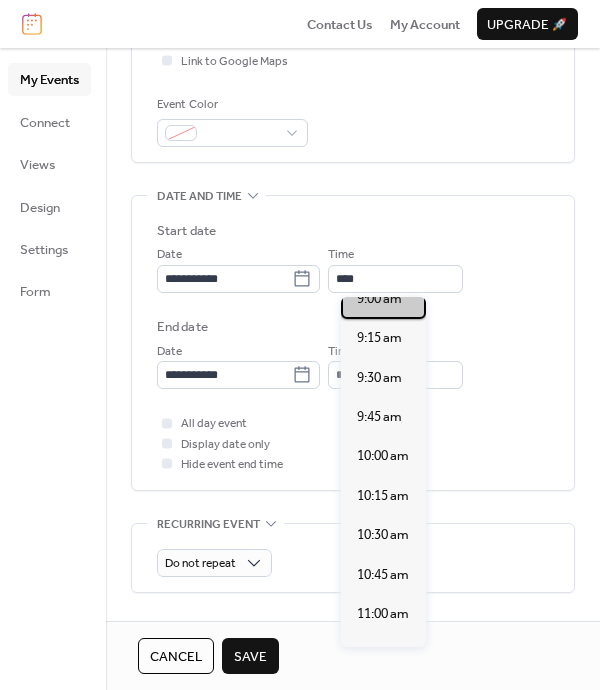 click on "9:00 am" at bounding box center (379, 299) 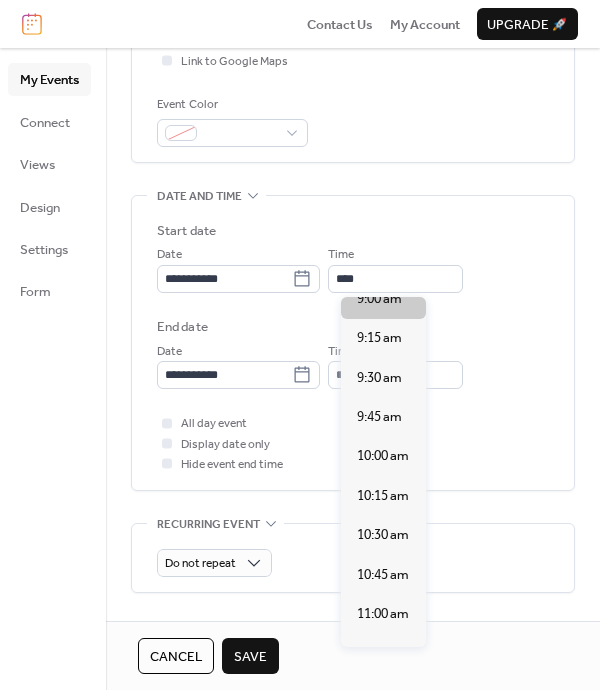 type on "*******" 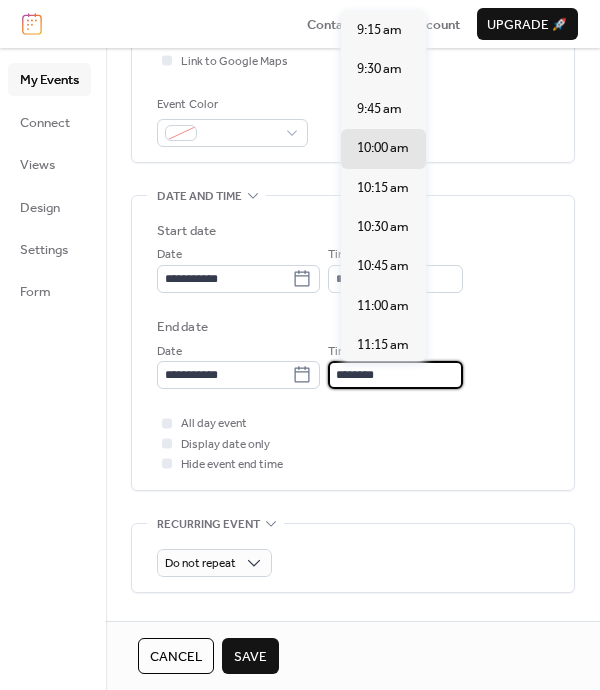 click on "********" at bounding box center (395, 375) 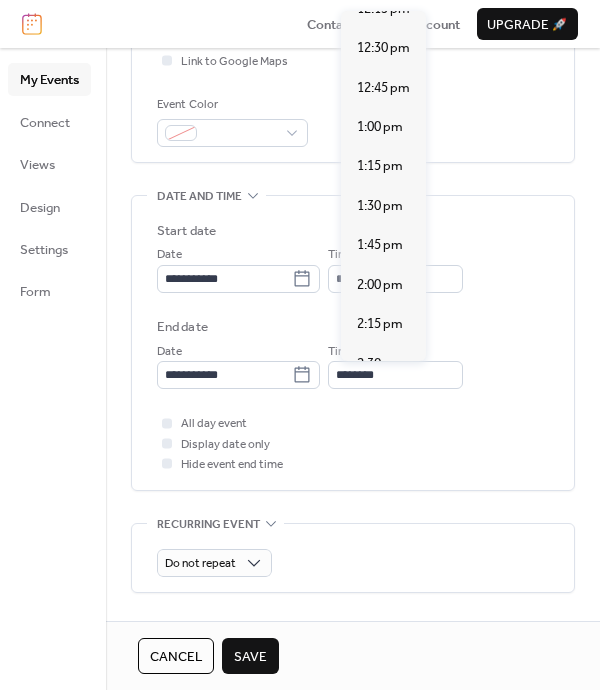 scroll, scrollTop: 508, scrollLeft: 0, axis: vertical 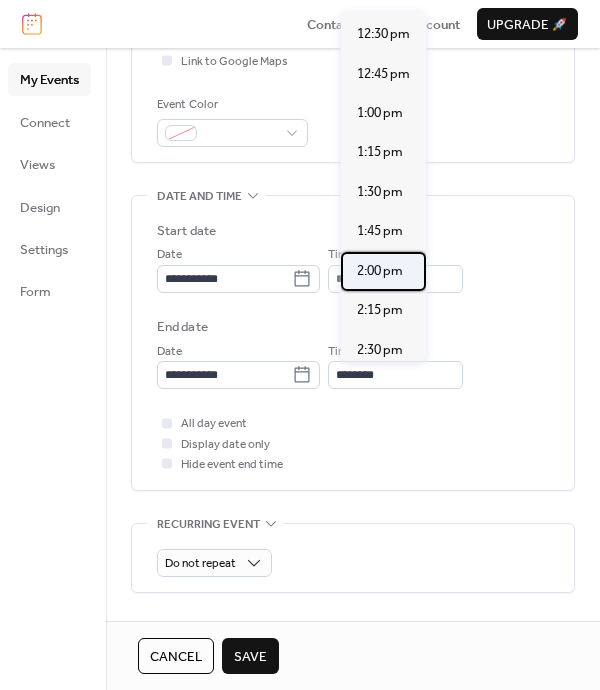 click on "2:00 pm" at bounding box center [380, 271] 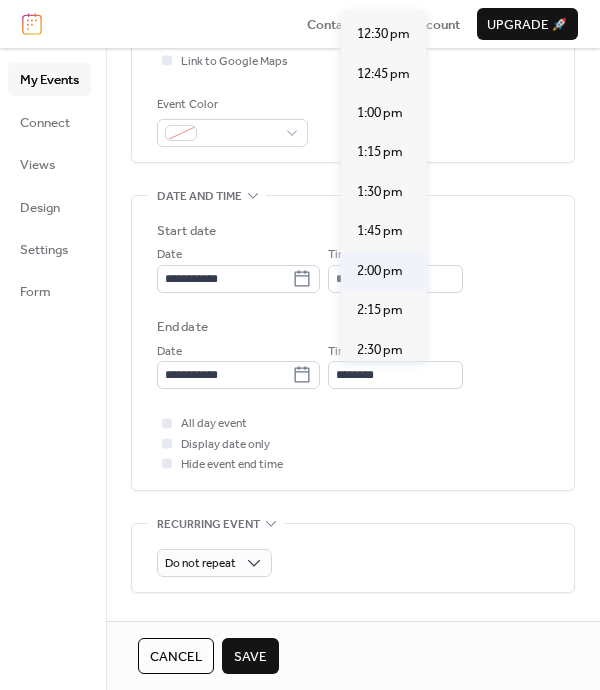 type on "*******" 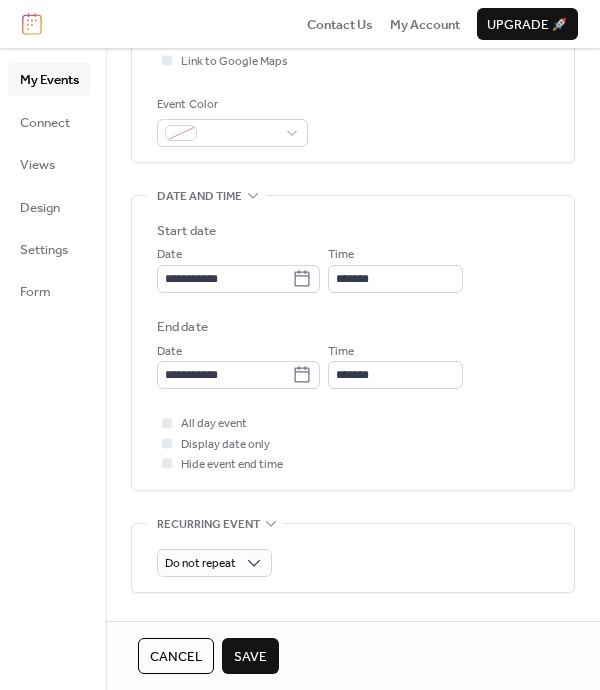 click on "Save" at bounding box center [250, 657] 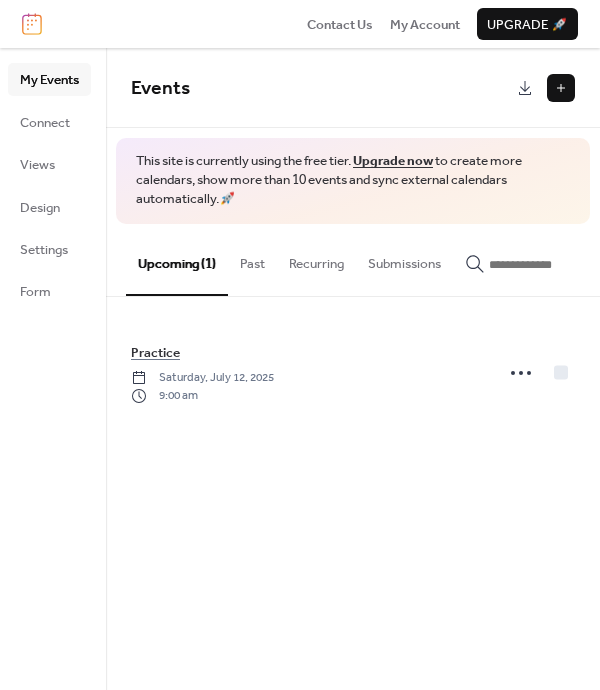 click at bounding box center (561, 88) 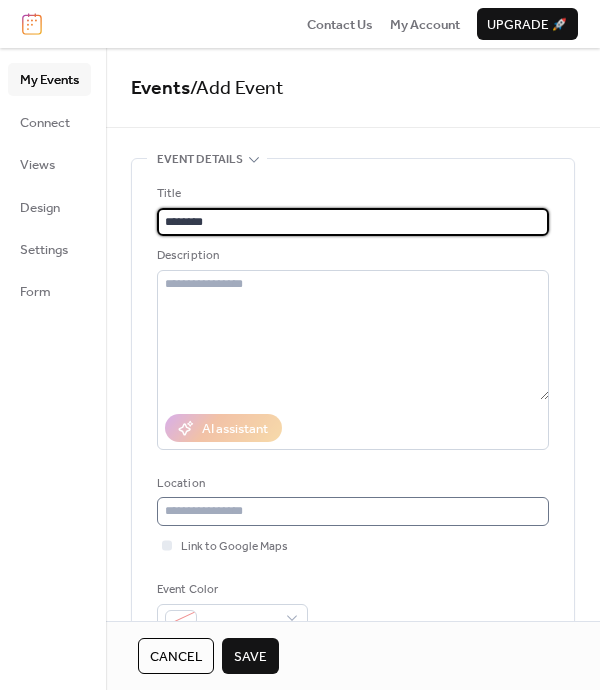 type on "********" 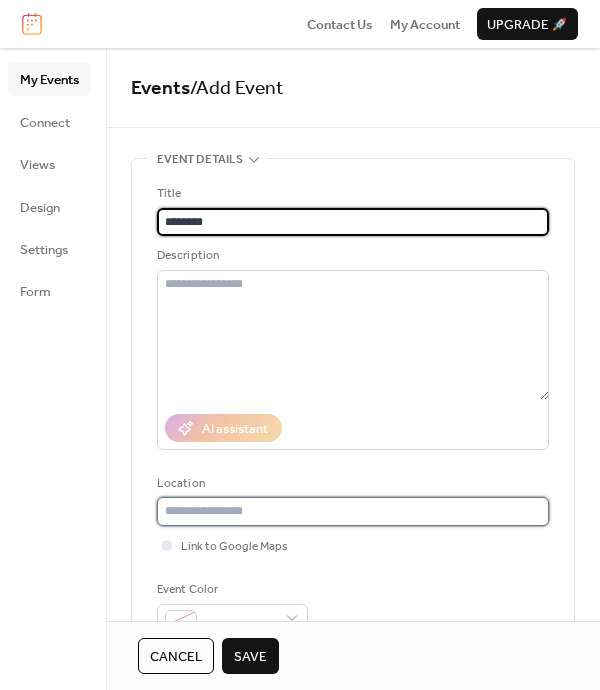 click at bounding box center [353, 511] 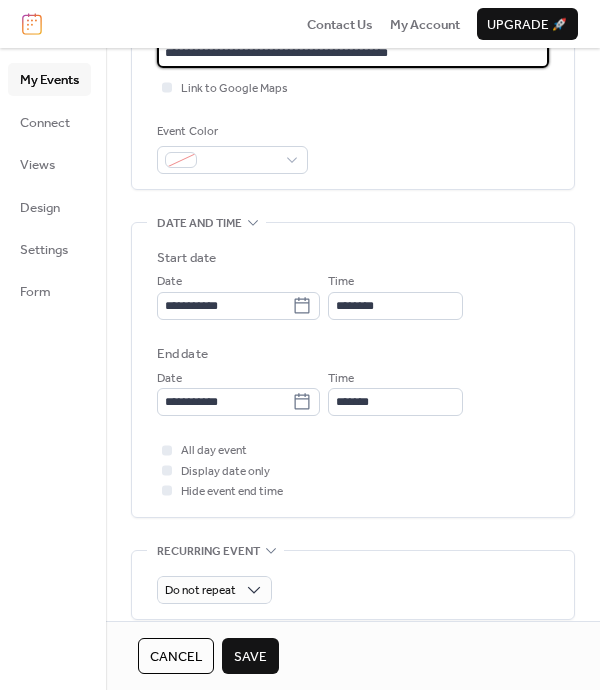 scroll, scrollTop: 447, scrollLeft: 0, axis: vertical 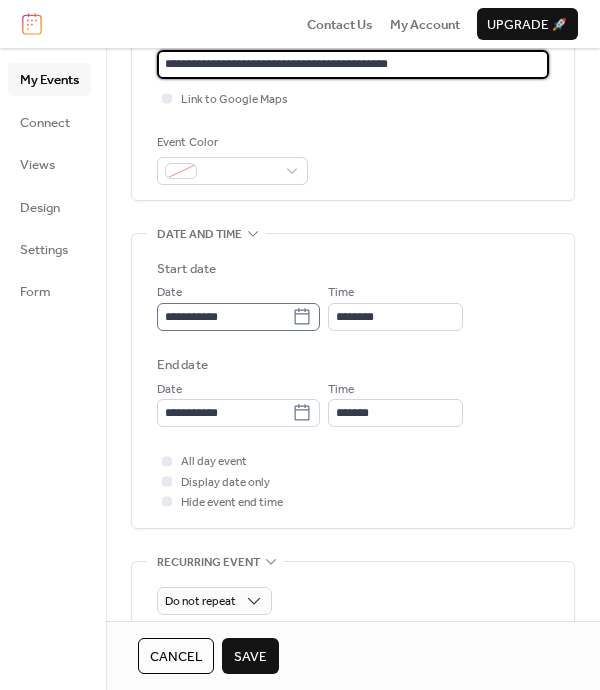 type on "**********" 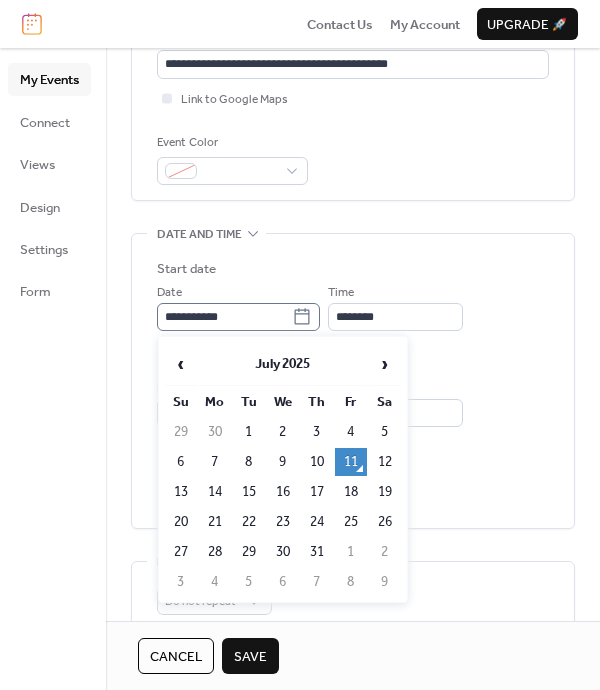 click 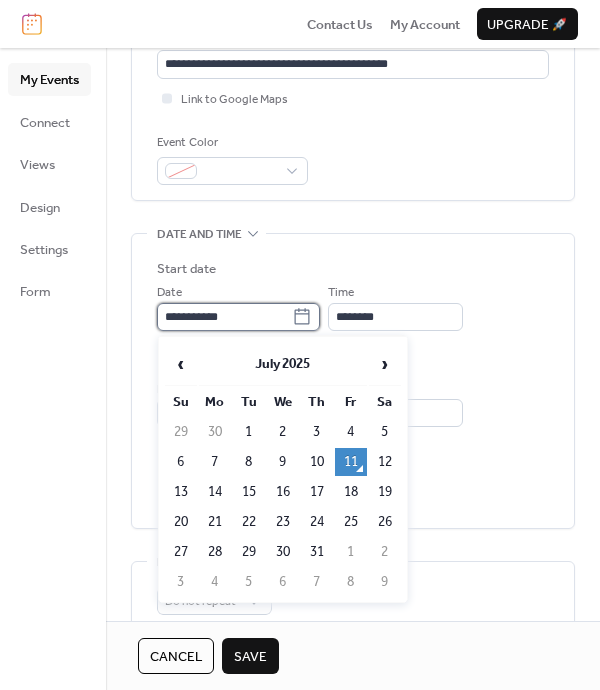 click on "**********" at bounding box center [224, 317] 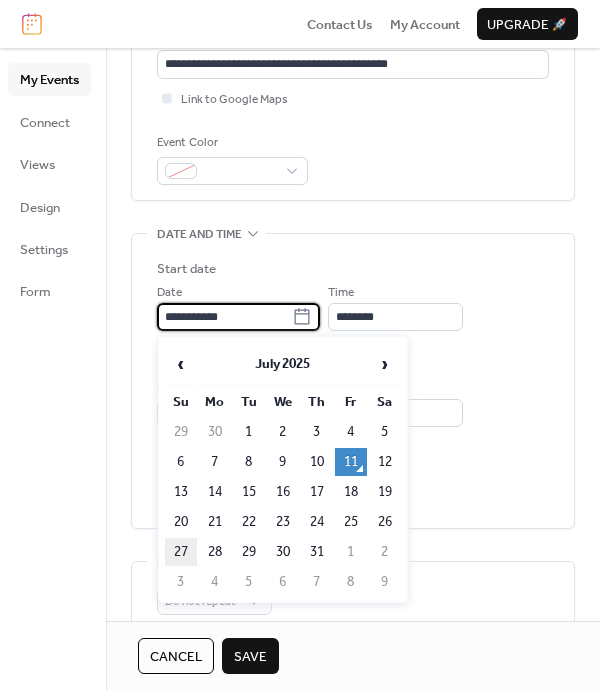 click on "27" at bounding box center (181, 552) 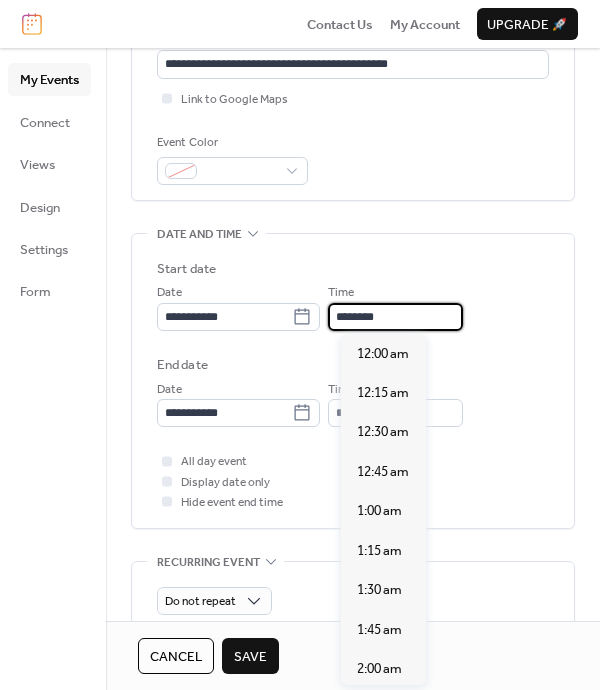 scroll, scrollTop: 1915, scrollLeft: 0, axis: vertical 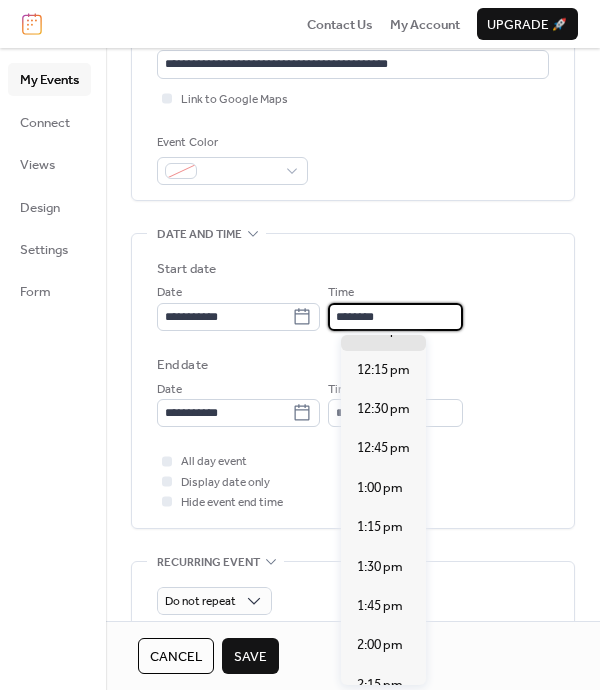 click on "********" at bounding box center [395, 317] 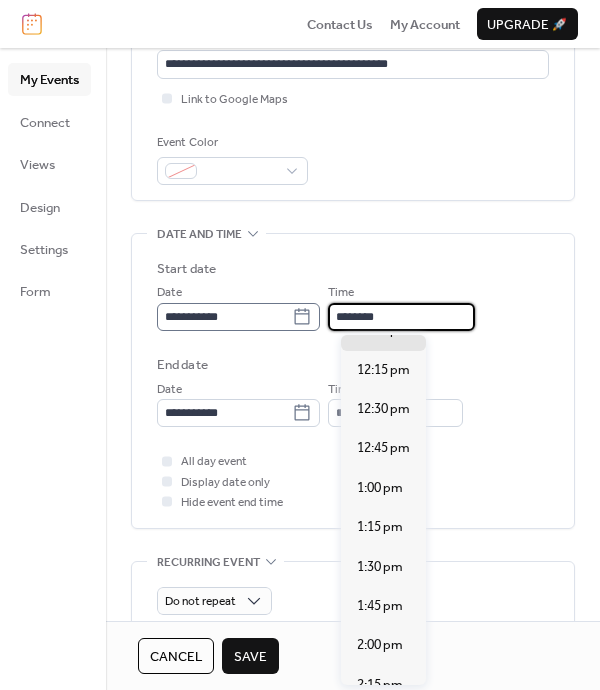drag, startPoint x: 405, startPoint y: 309, endPoint x: 322, endPoint y: 307, distance: 83.02409 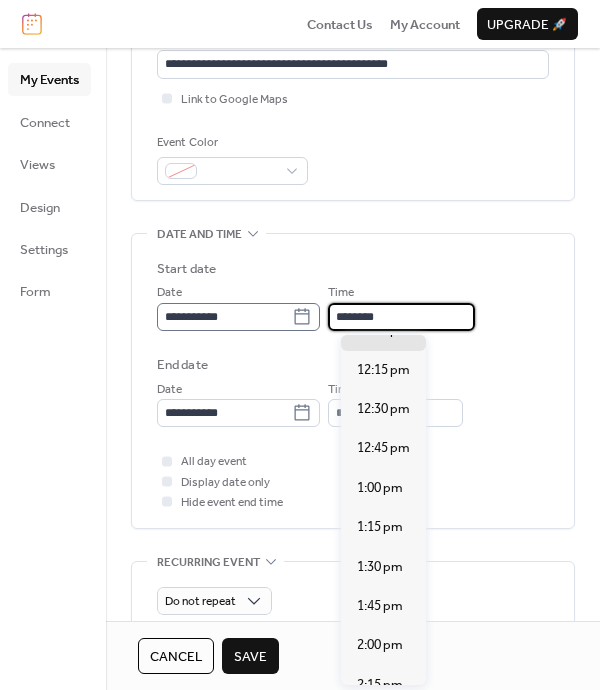 click on "**********" at bounding box center [353, 306] 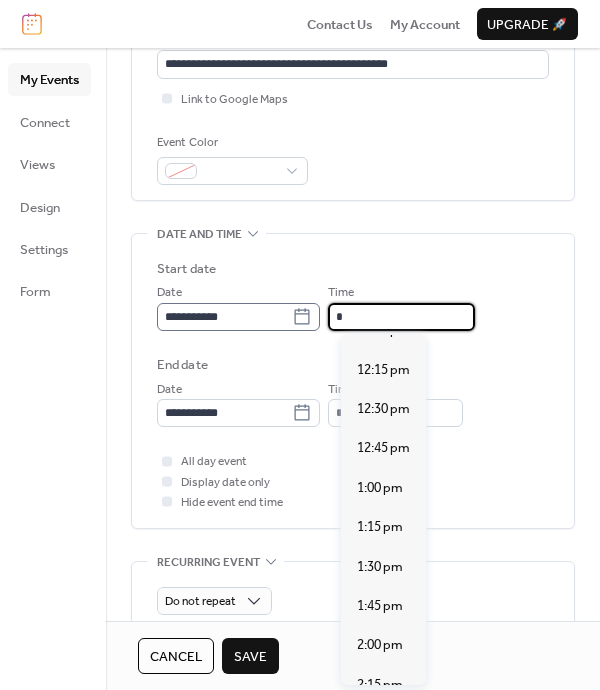 scroll, scrollTop: 1436, scrollLeft: 0, axis: vertical 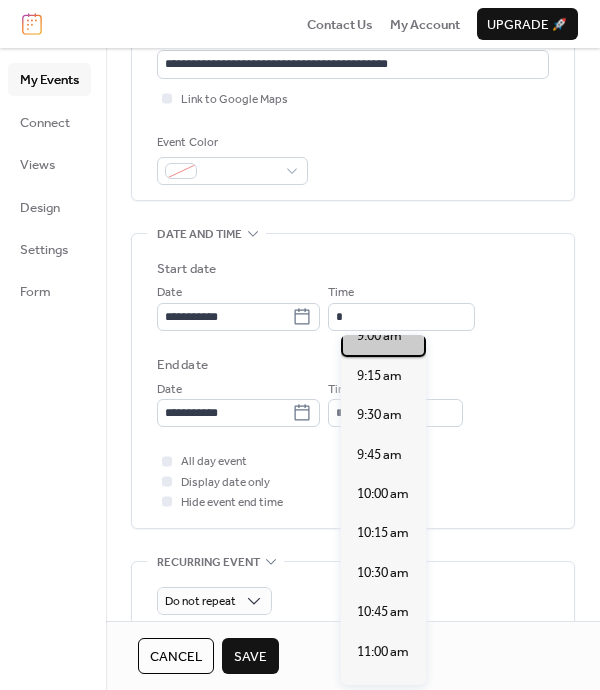 click on "9:00 am" at bounding box center [383, 336] 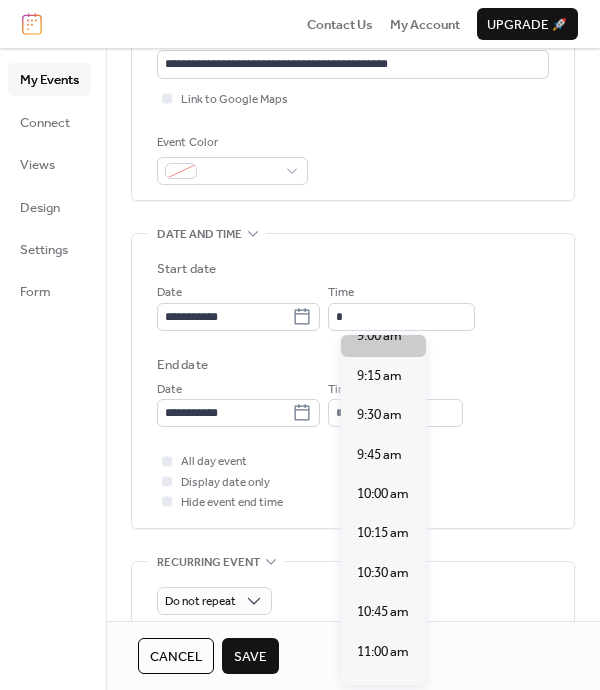 type on "*******" 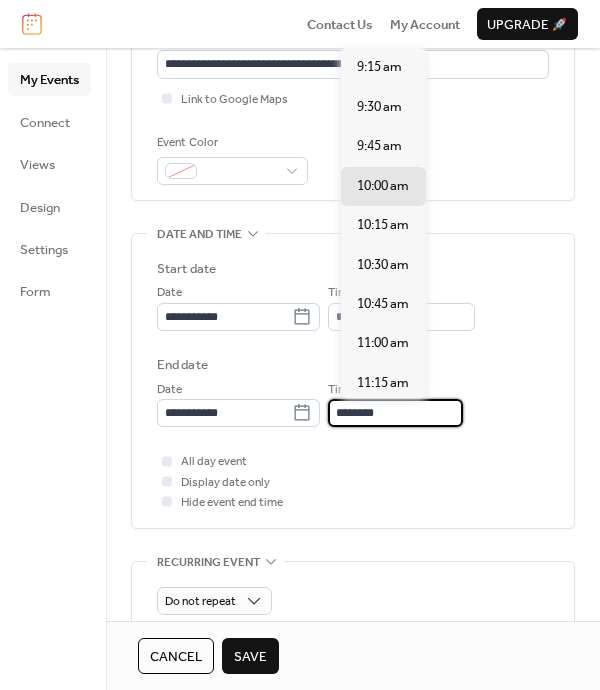click on "********" at bounding box center [395, 413] 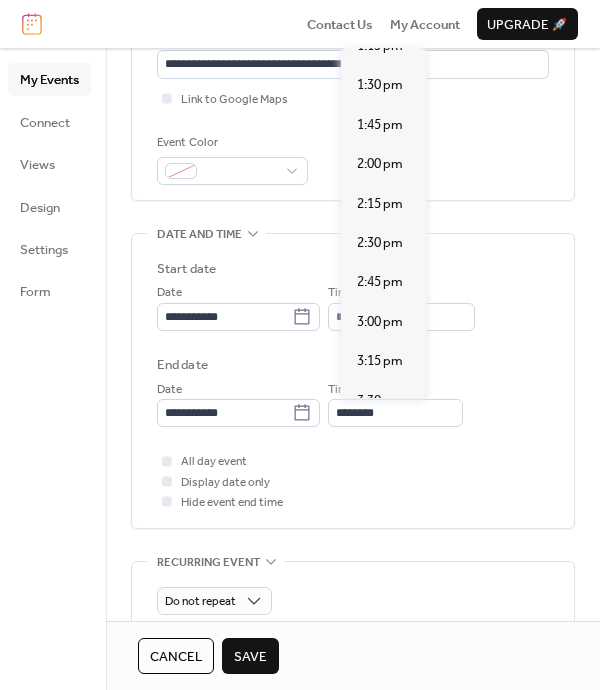 scroll, scrollTop: 638, scrollLeft: 0, axis: vertical 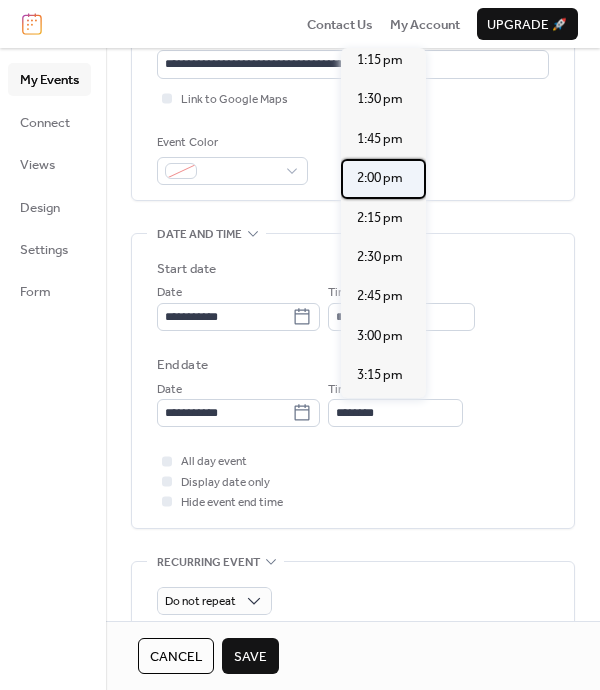 click on "2:00 pm" at bounding box center (380, 178) 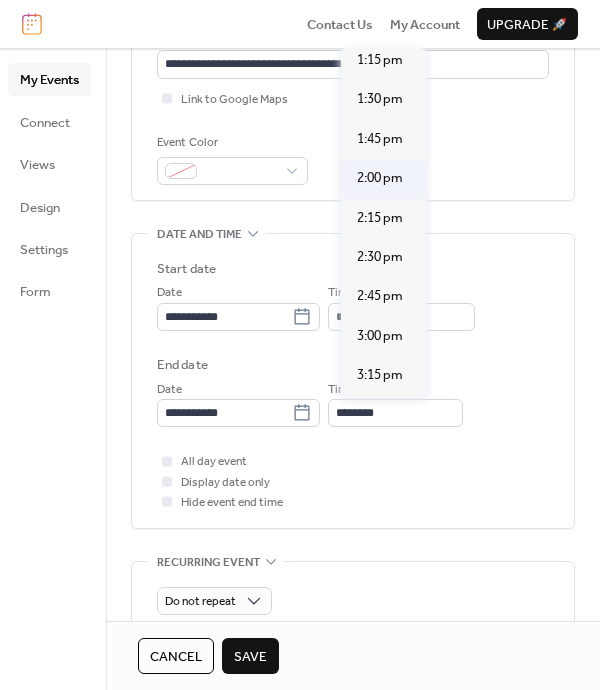 type on "*******" 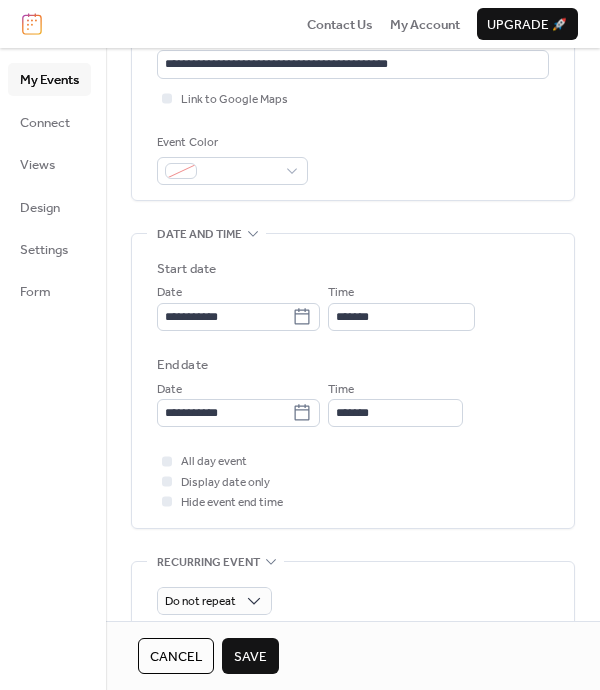 click on "Save" at bounding box center [250, 657] 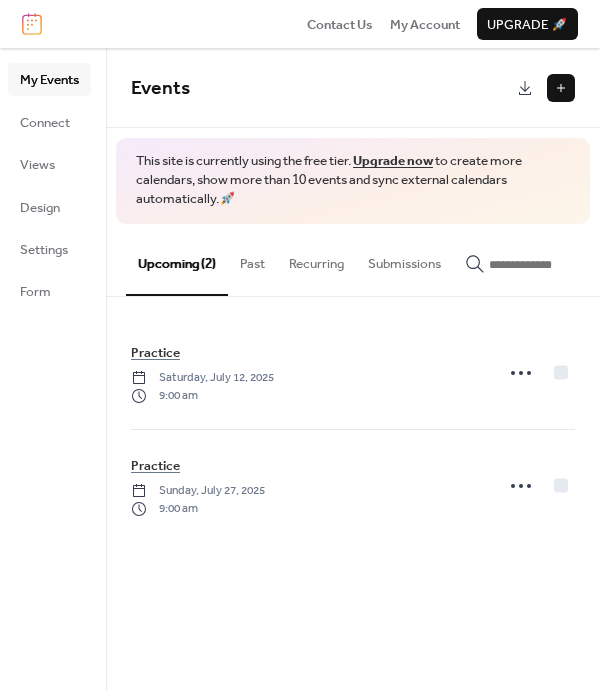 click at bounding box center (561, 88) 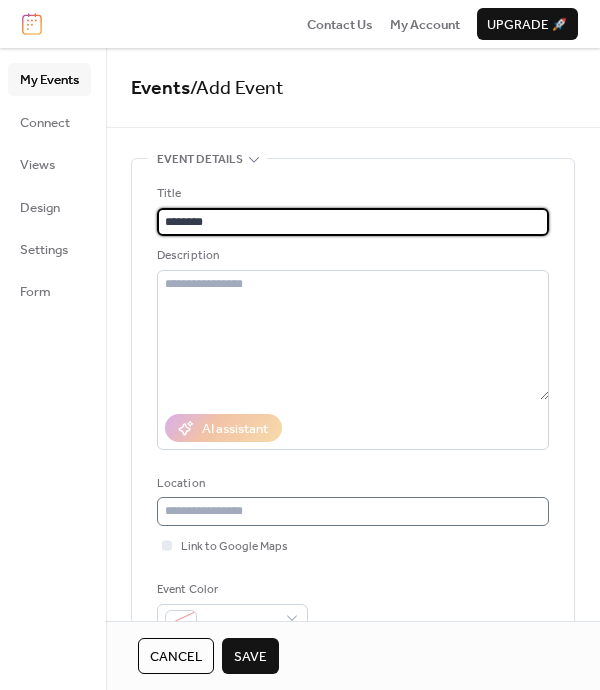 type on "********" 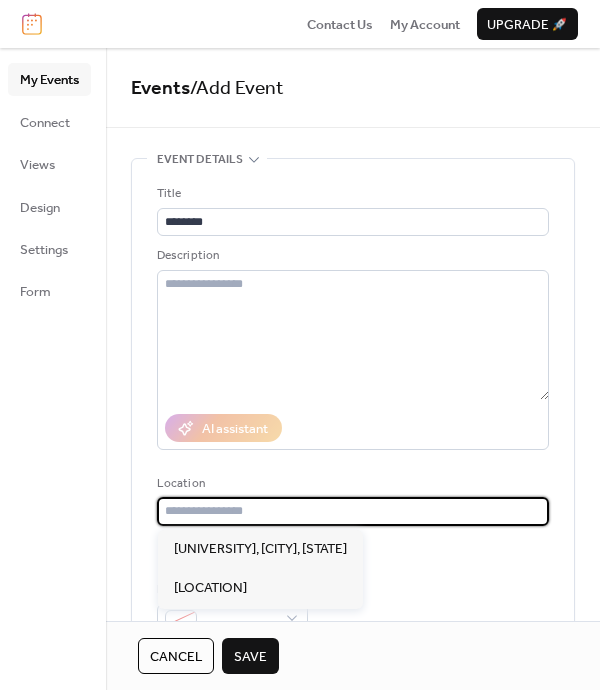 click at bounding box center (353, 511) 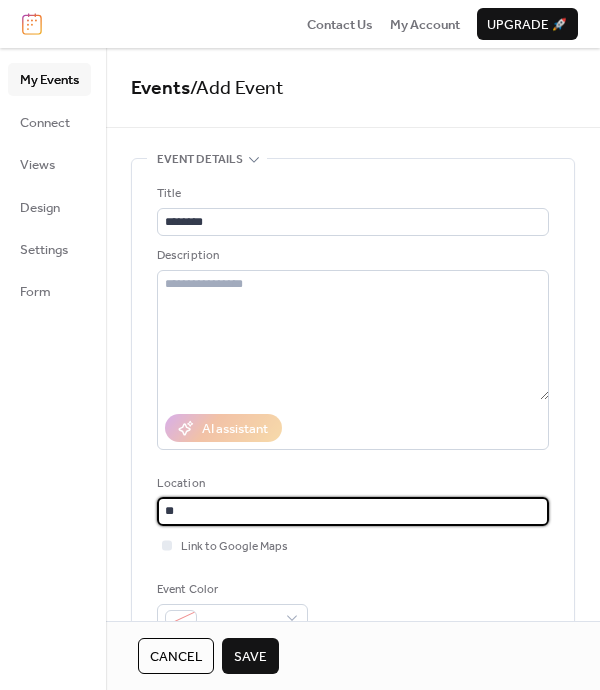 type on "*" 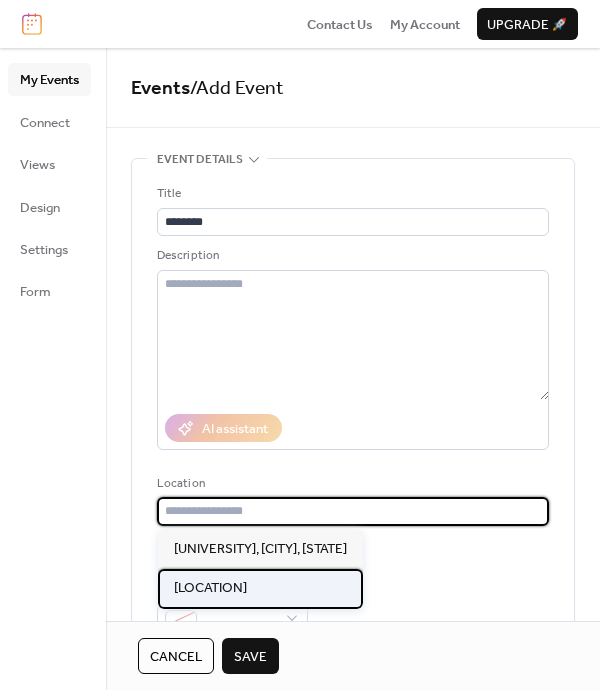 click on "[LOCATION]" at bounding box center [210, 588] 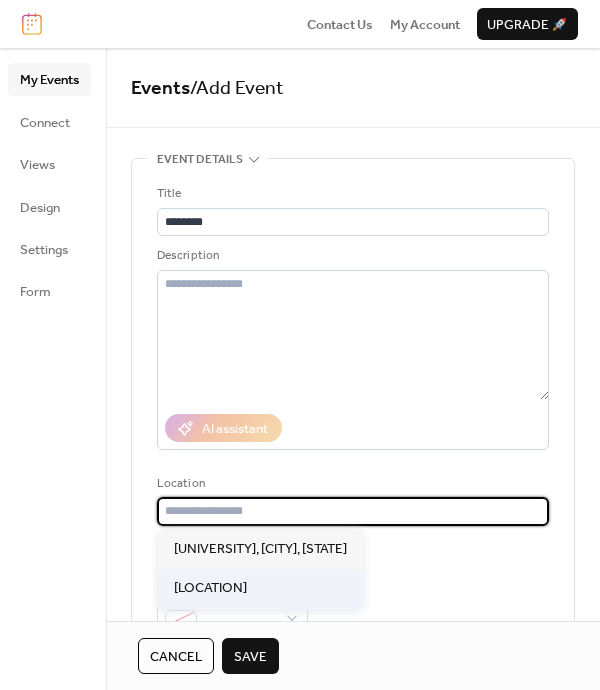 type on "**********" 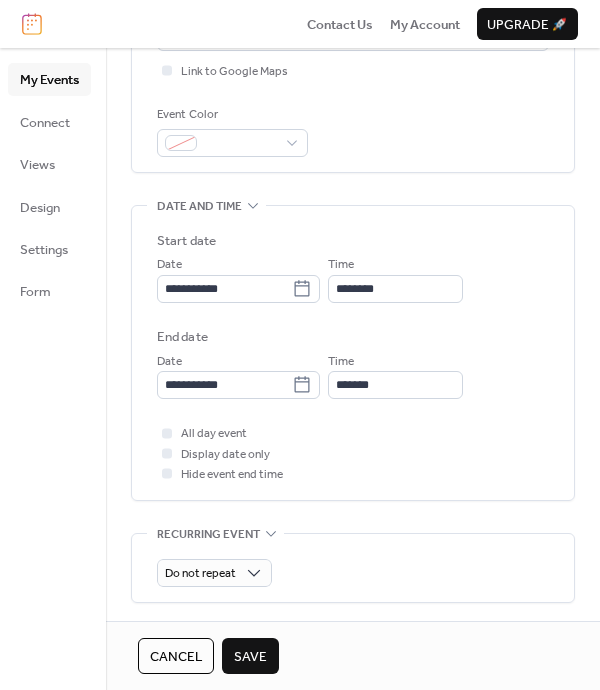 scroll, scrollTop: 491, scrollLeft: 0, axis: vertical 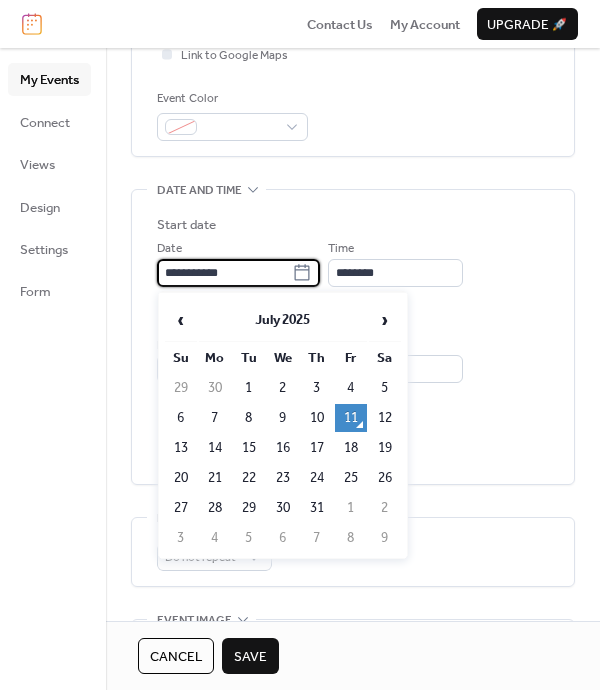click on "**********" at bounding box center (224, 273) 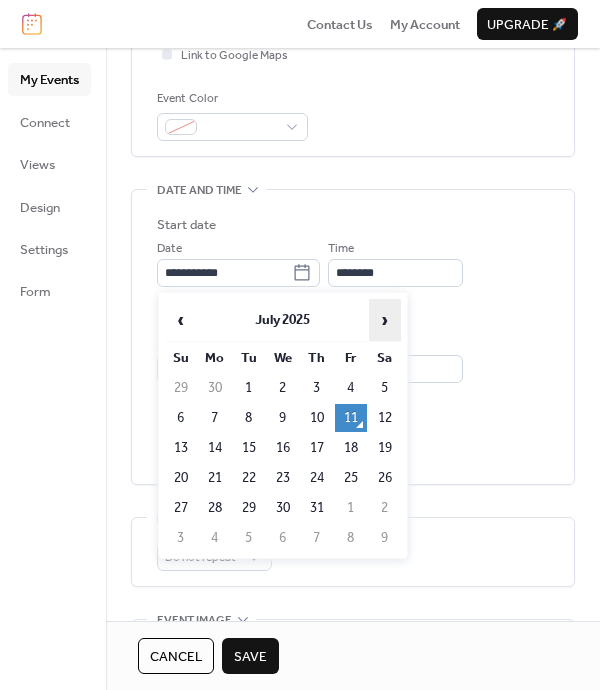 click on "›" at bounding box center [385, 320] 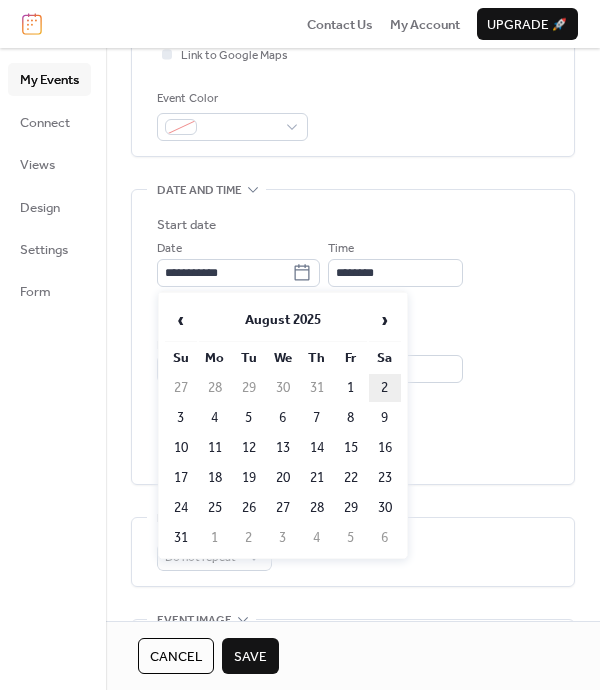 click on "2" at bounding box center (385, 388) 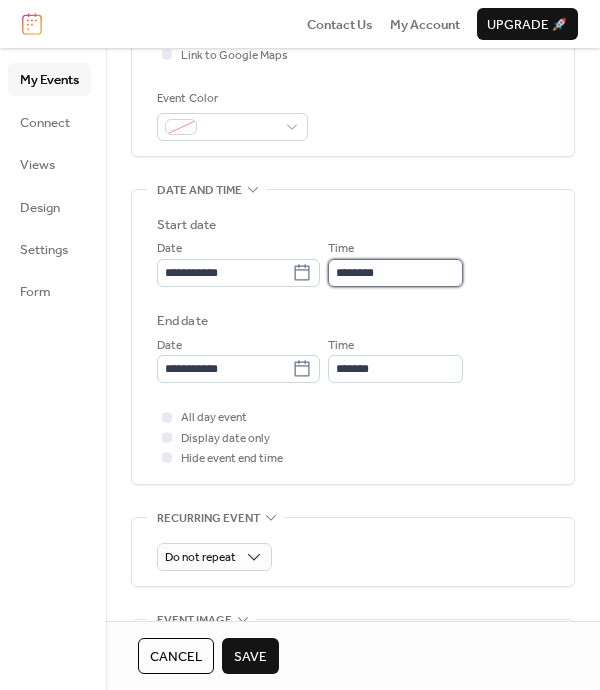 click on "********" at bounding box center [395, 273] 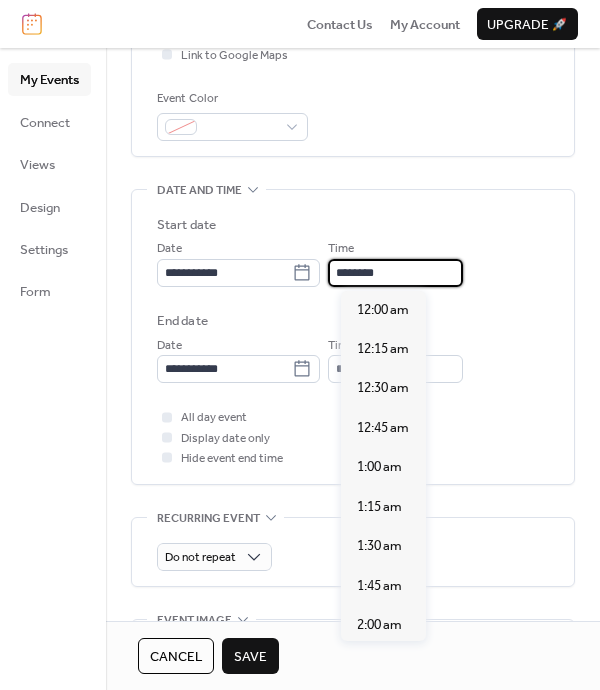 scroll, scrollTop: 1915, scrollLeft: 0, axis: vertical 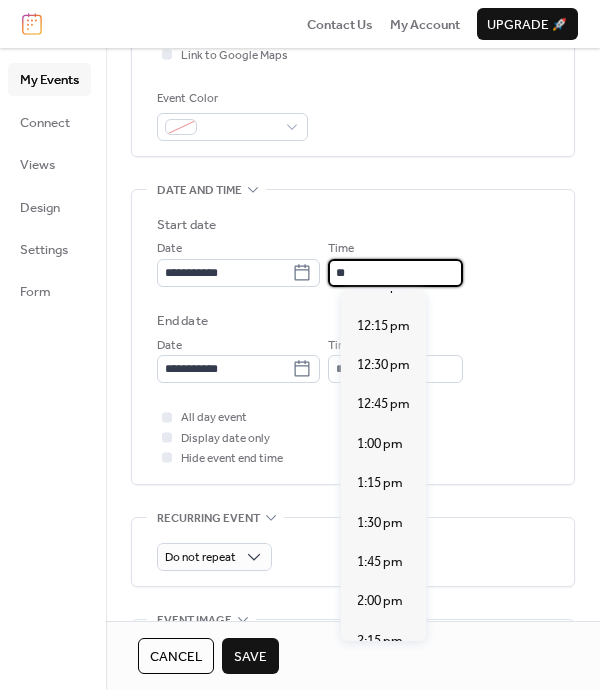 type on "*" 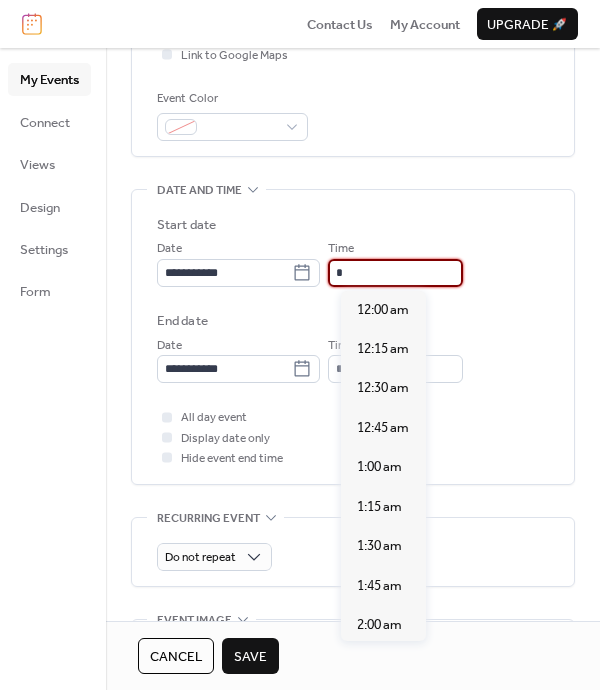 scroll, scrollTop: 1436, scrollLeft: 0, axis: vertical 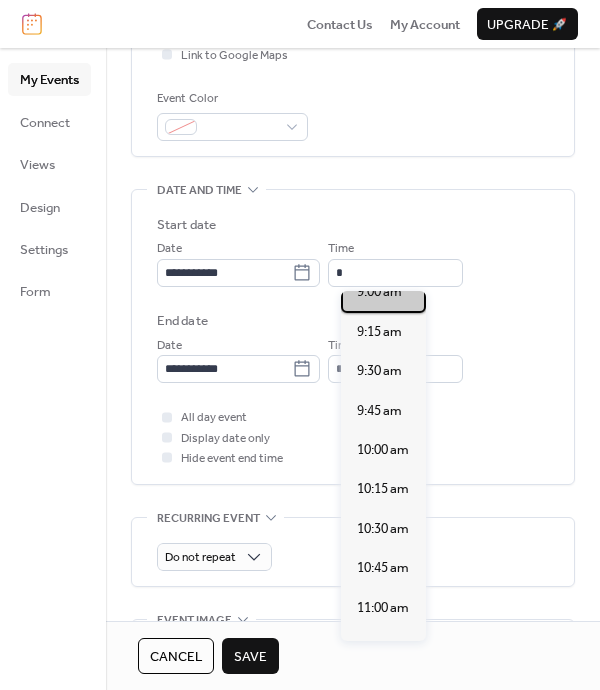 click on "9:00 am" at bounding box center (379, 292) 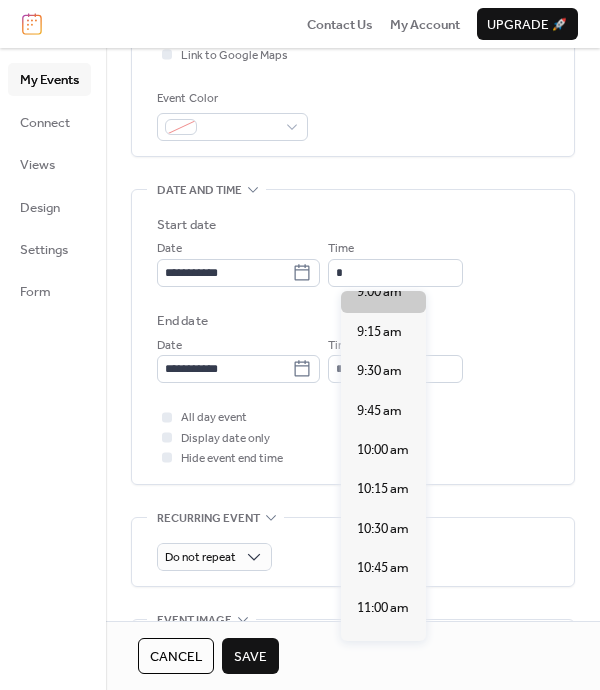 type on "*******" 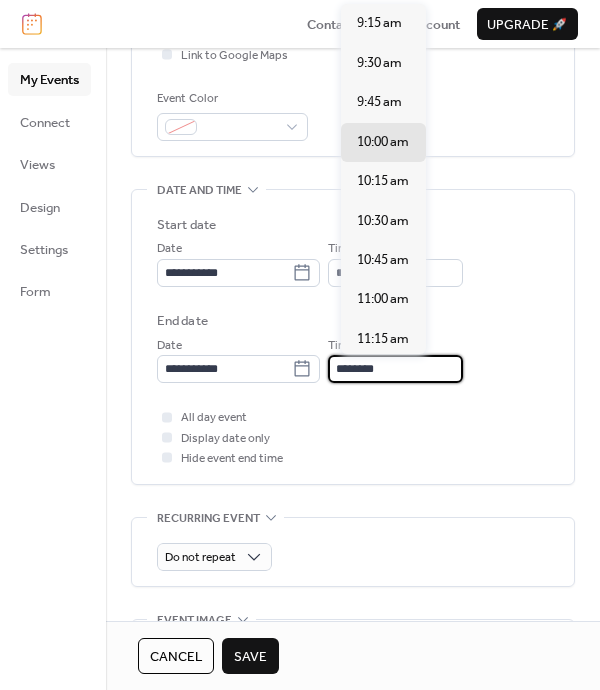 click on "********" at bounding box center (395, 369) 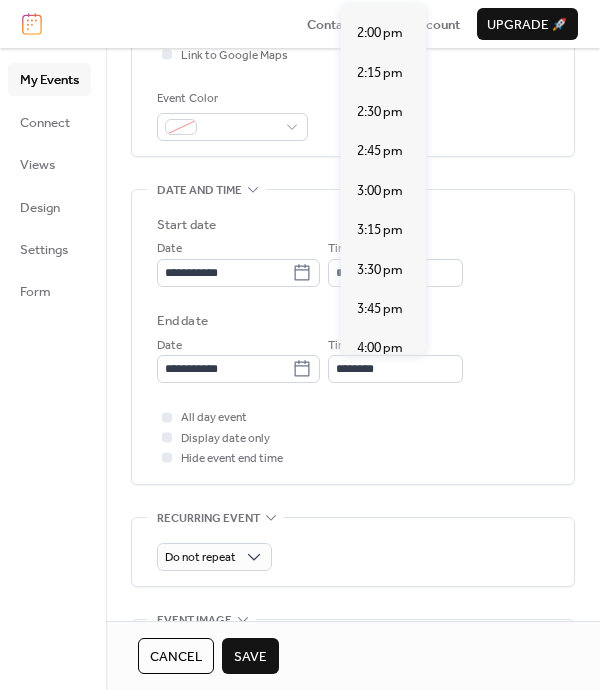 scroll, scrollTop: 733, scrollLeft: 0, axis: vertical 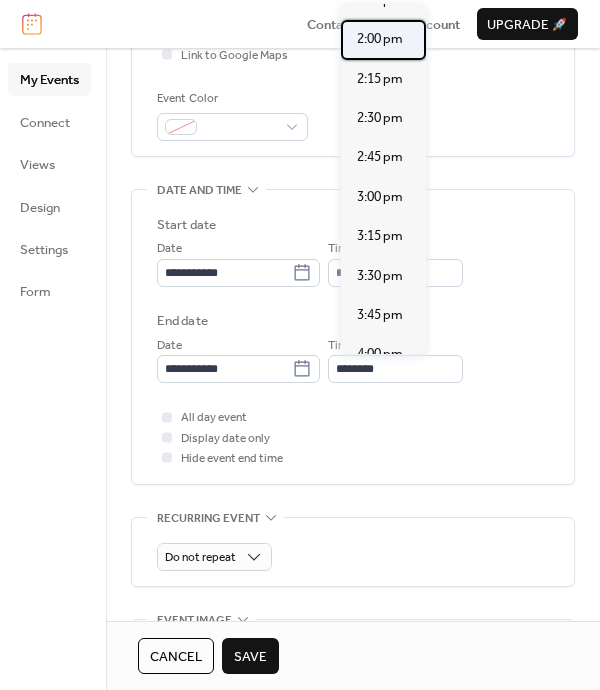 click on "2:00 pm" at bounding box center (383, 39) 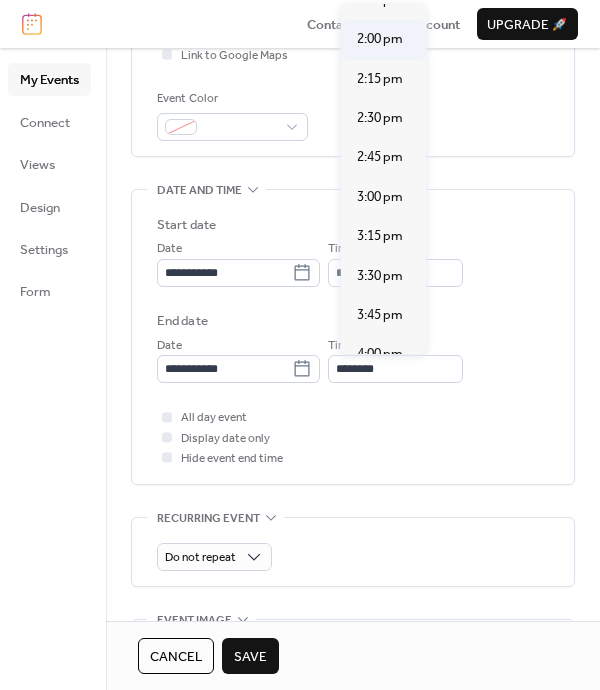 type on "*******" 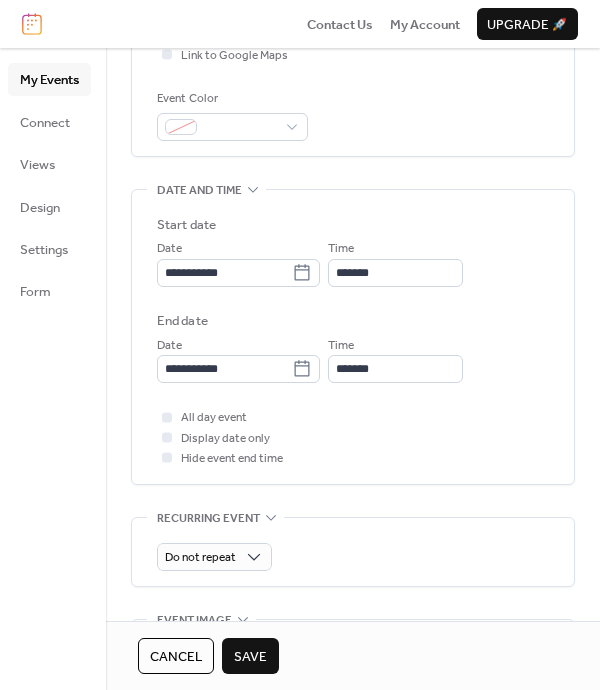 click on "Save" at bounding box center (250, 657) 